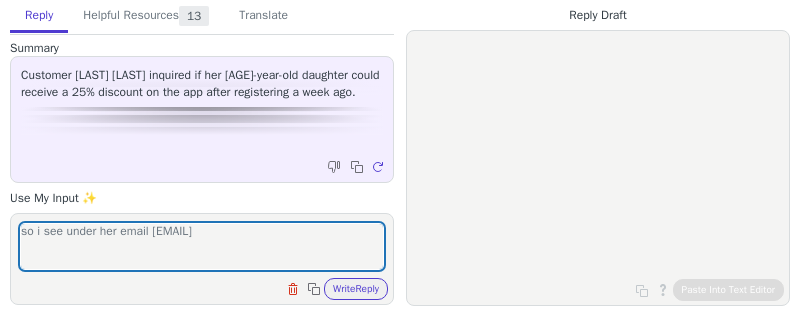 scroll, scrollTop: 0, scrollLeft: 0, axis: both 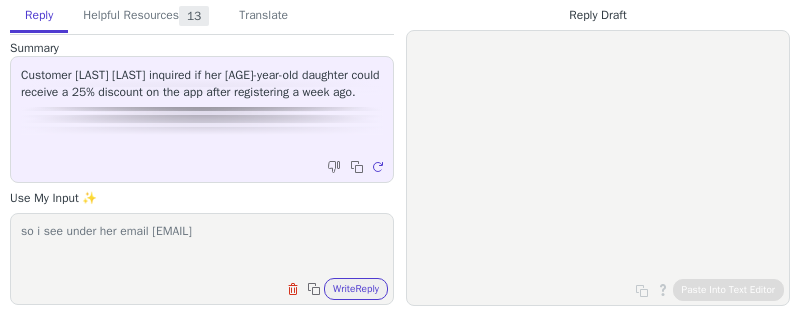 click on "so i see under her email [EMAIL]" at bounding box center (202, 246) 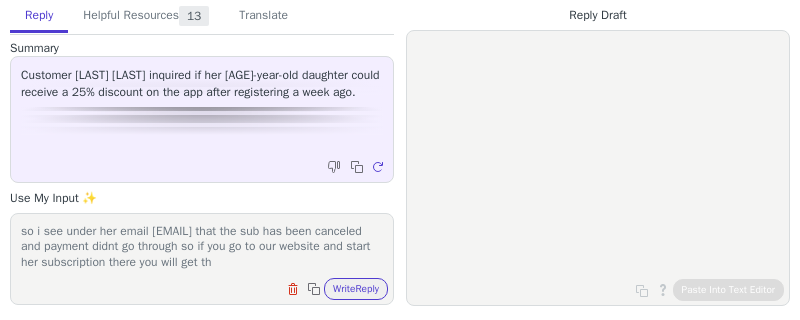 scroll, scrollTop: 16, scrollLeft: 0, axis: vertical 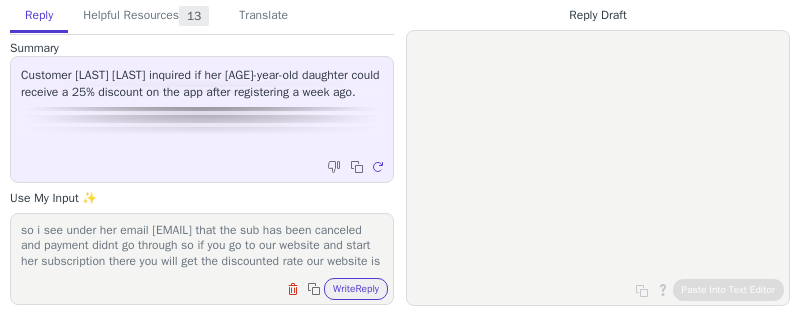 paste on "https://www.groundsapp.co/" 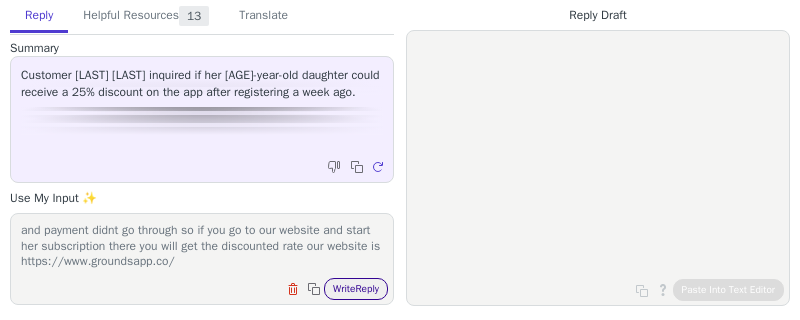 type on "so i see under her email Kennedyarensa@icloud.com that the sub has been canceled and payment didnt go through so if you go to our website and start her subscription there you will get the discounted rate our website is https://www.groundsapp.co/" 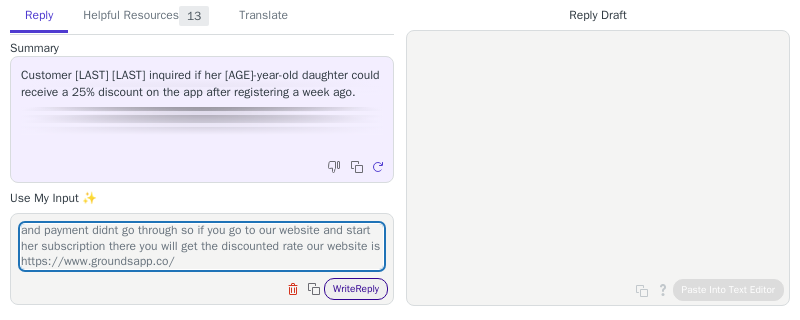 click on "Write  Reply" at bounding box center (356, 289) 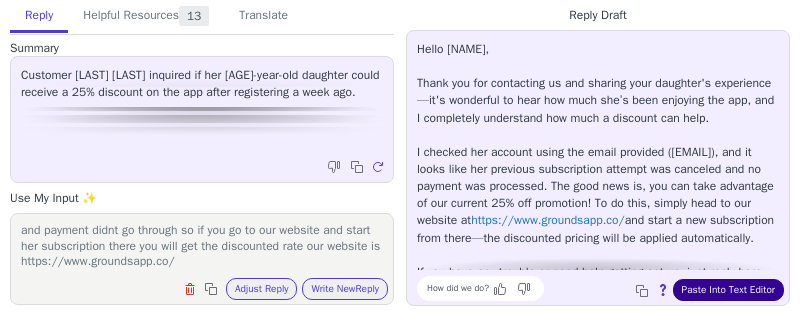 click on "Paste Into Text Editor" at bounding box center [728, 290] 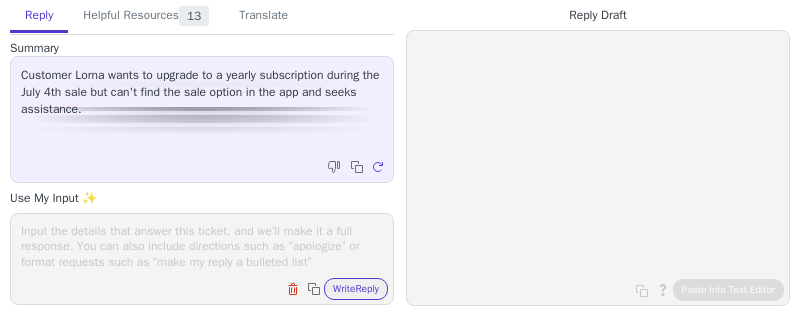 scroll, scrollTop: 0, scrollLeft: 0, axis: both 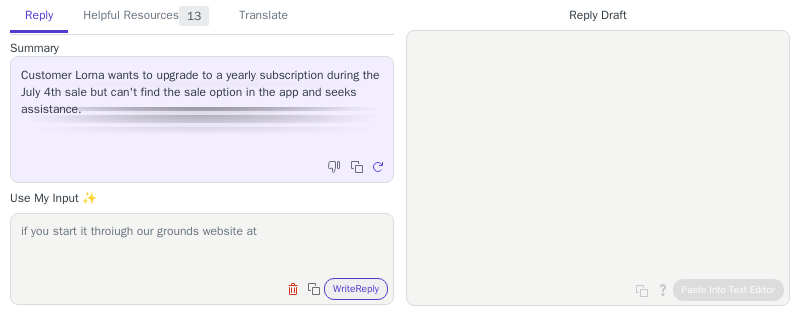 paste on "https://www.groundsapp.co/" 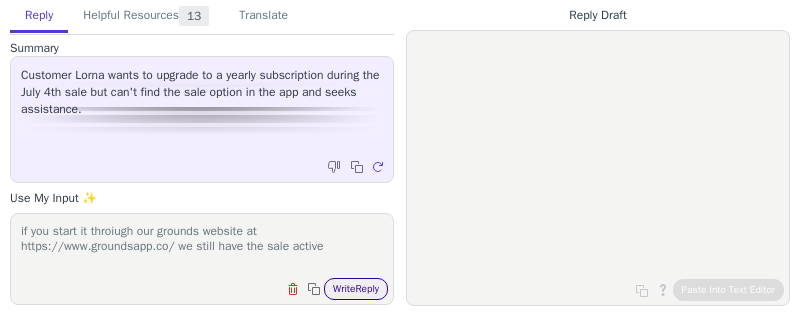 type on "if you start it throiugh our grounds website at https://www.groundsapp.co/ we still have the sale active" 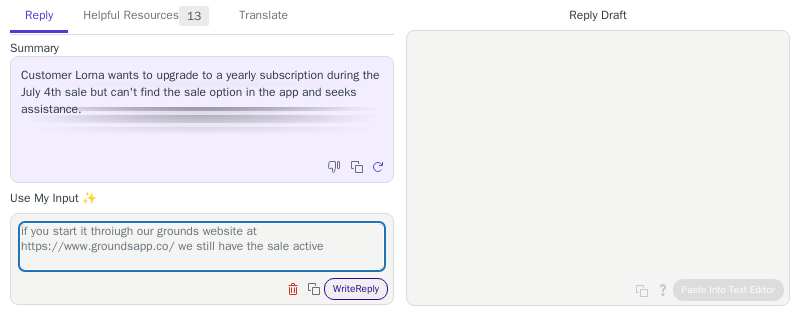 click on "Write  Reply" at bounding box center (356, 289) 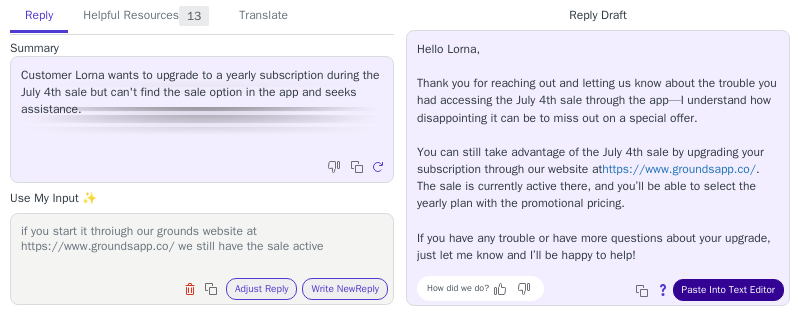click on "Paste Into Text Editor" at bounding box center (728, 290) 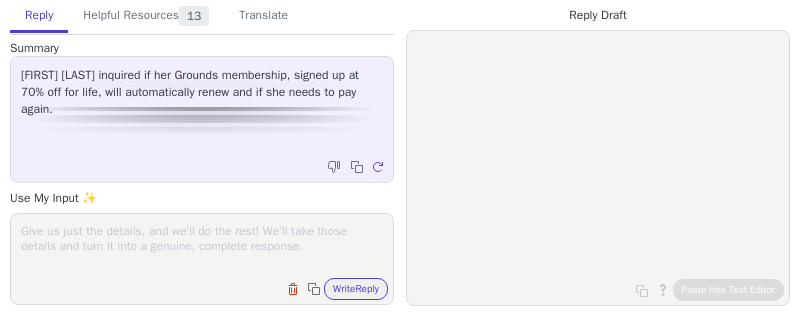 scroll, scrollTop: 0, scrollLeft: 0, axis: both 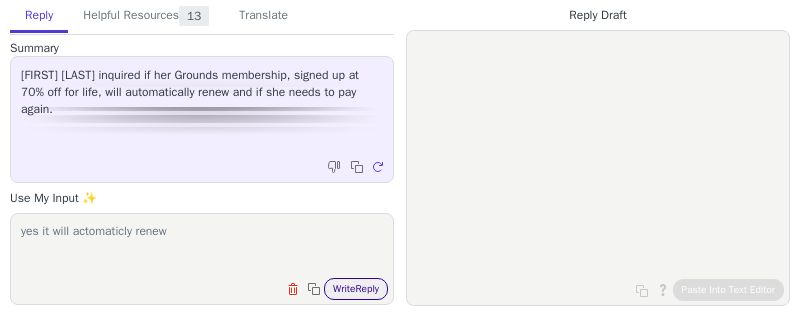 type on "yes it will actomaticly renew" 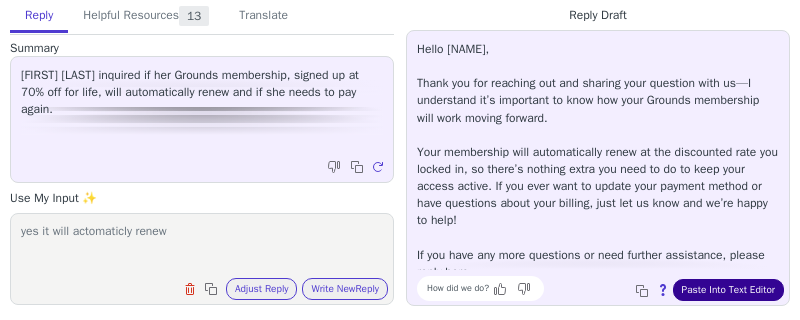 click on "Paste Into Text Editor" at bounding box center [728, 290] 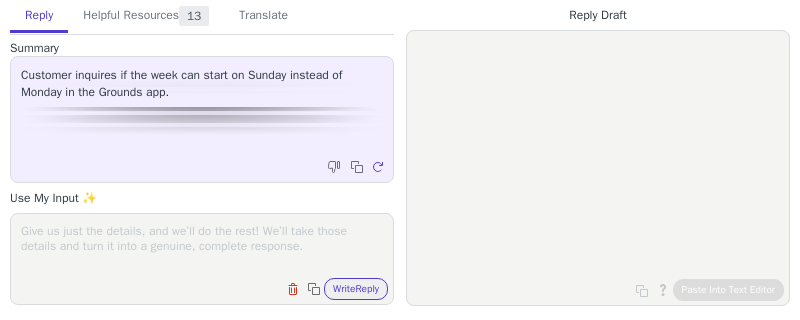 scroll, scrollTop: 0, scrollLeft: 0, axis: both 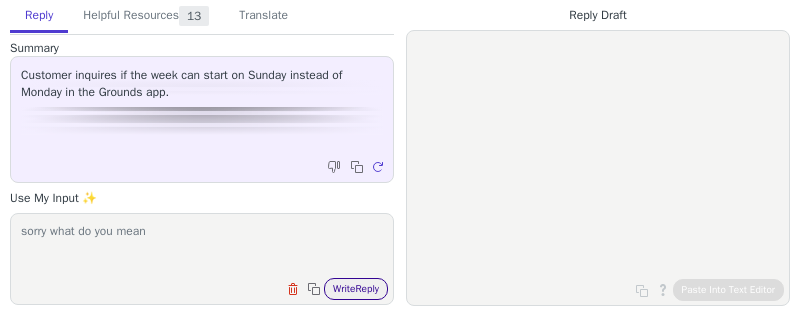 type on "sorry what do you mean" 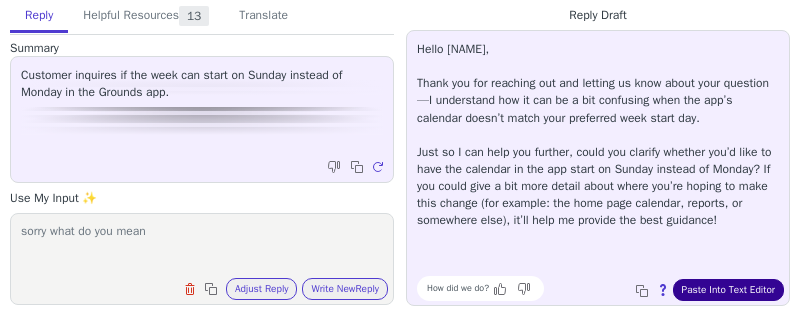 click on "Paste Into Text Editor" at bounding box center (728, 290) 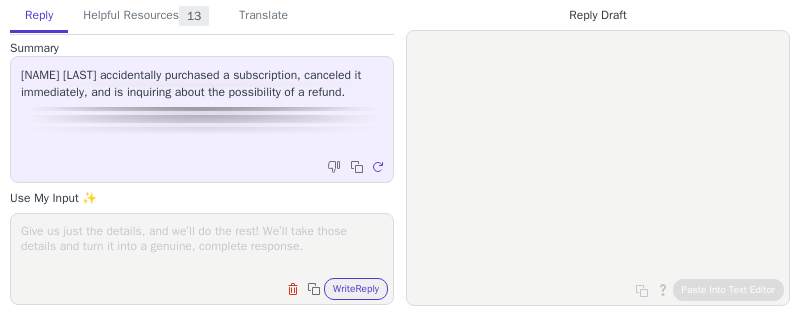 scroll, scrollTop: 0, scrollLeft: 0, axis: both 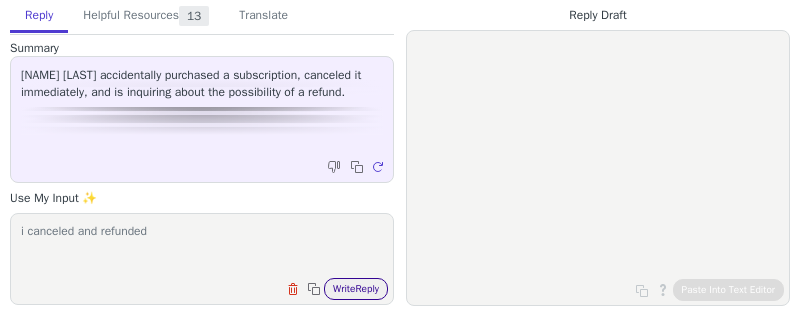 type on "i canceled and refunded" 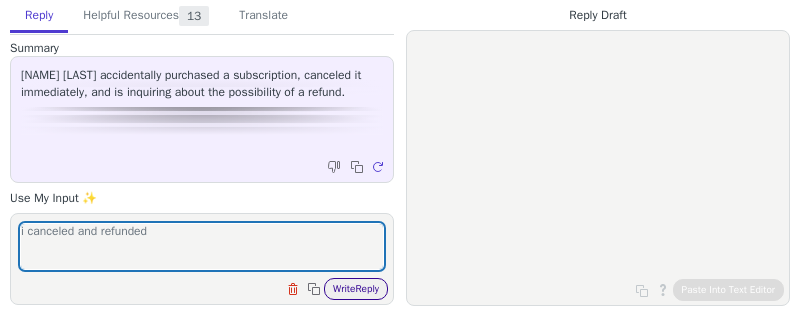 click on "Write  Reply" at bounding box center (356, 289) 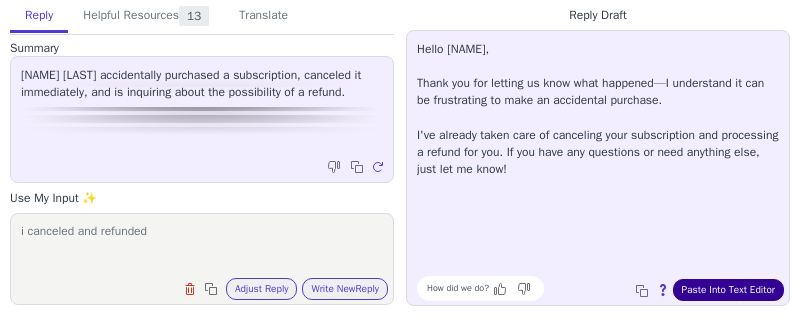 click on "Paste Into Text Editor" at bounding box center (728, 290) 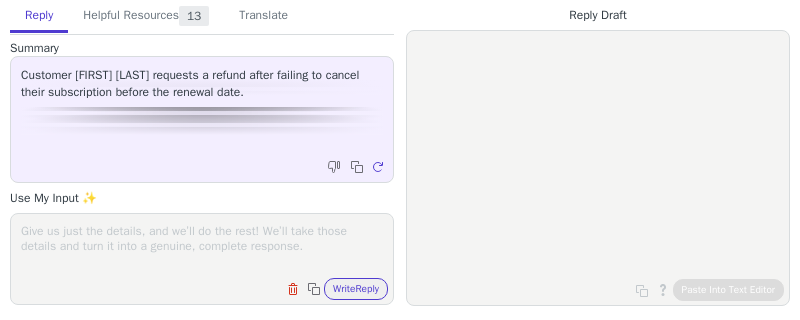 scroll, scrollTop: 0, scrollLeft: 0, axis: both 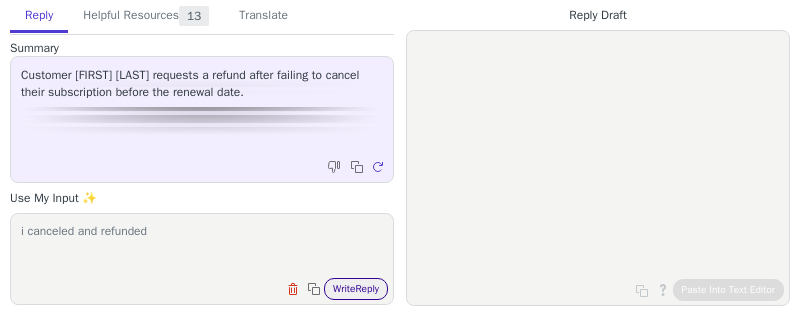 type on "i canceled and refunded" 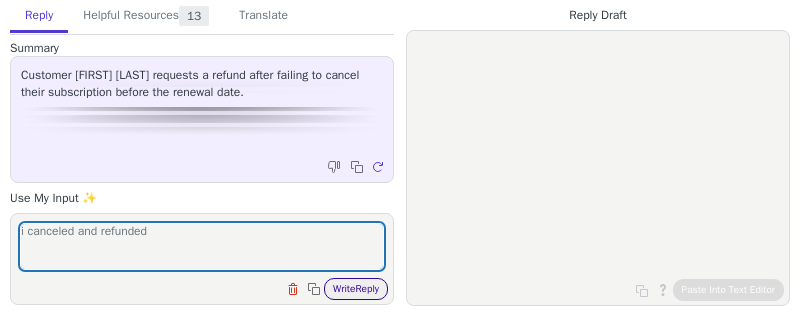 click on "Write  Reply" at bounding box center (356, 289) 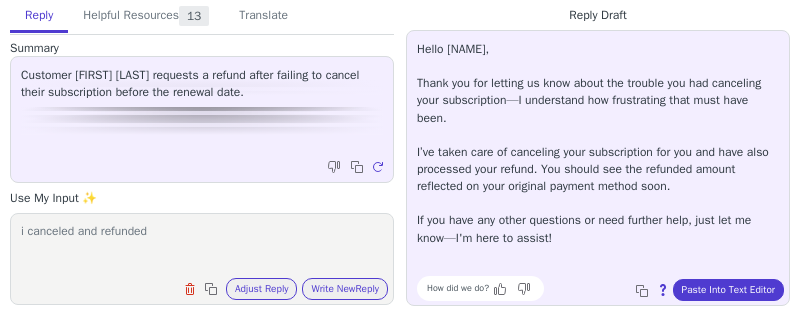 click on "How did we do?   Copy to clipboard About this reply Paste Into Text Editor" at bounding box center [608, 288] 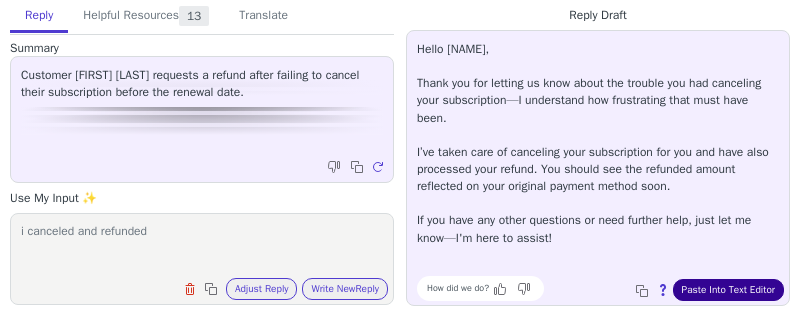 click on "Paste Into Text Editor" at bounding box center [728, 290] 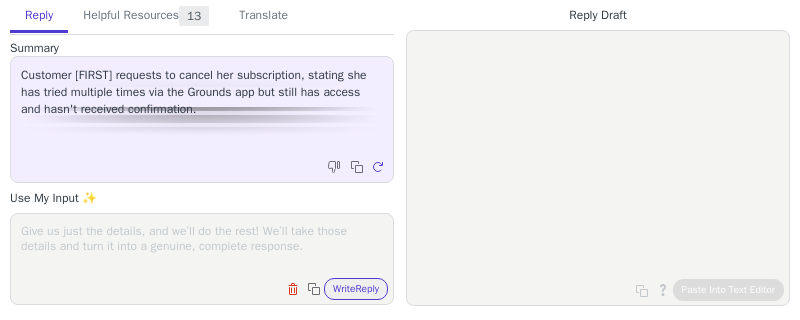 scroll, scrollTop: 0, scrollLeft: 0, axis: both 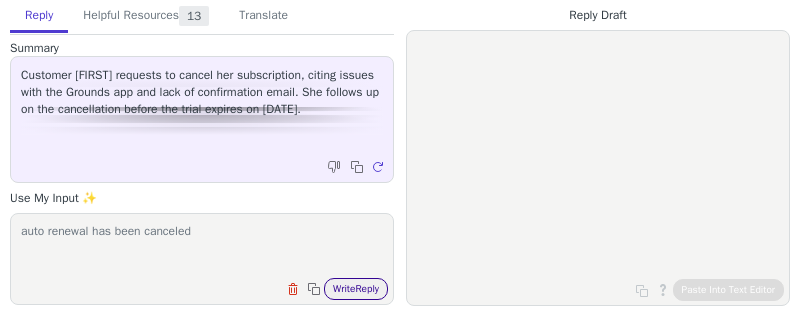 type on "auto renewal has been canceled" 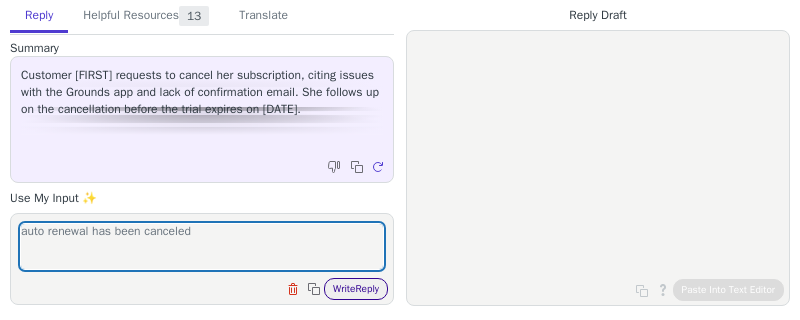 click on "Write  Reply" at bounding box center (356, 289) 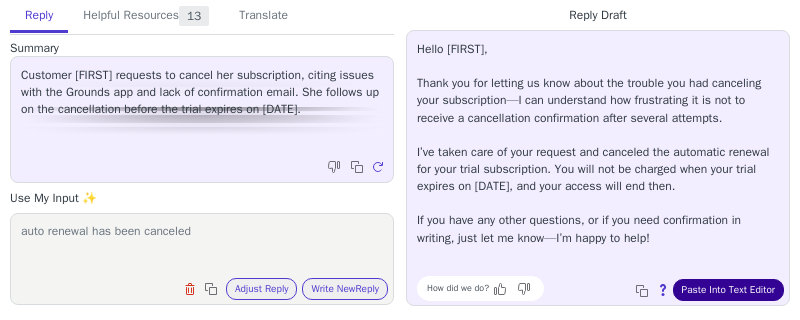 click on "Paste Into Text Editor" at bounding box center [728, 290] 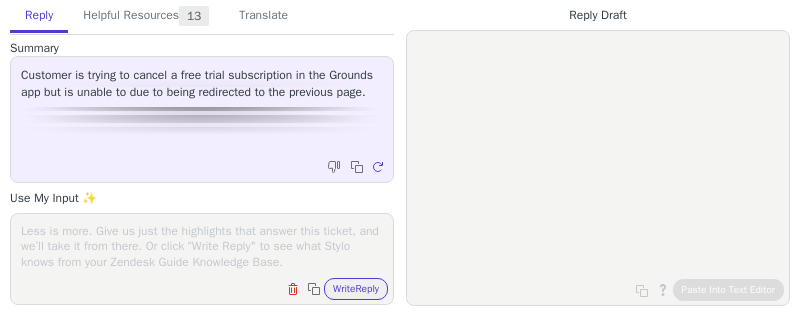 scroll, scrollTop: 0, scrollLeft: 0, axis: both 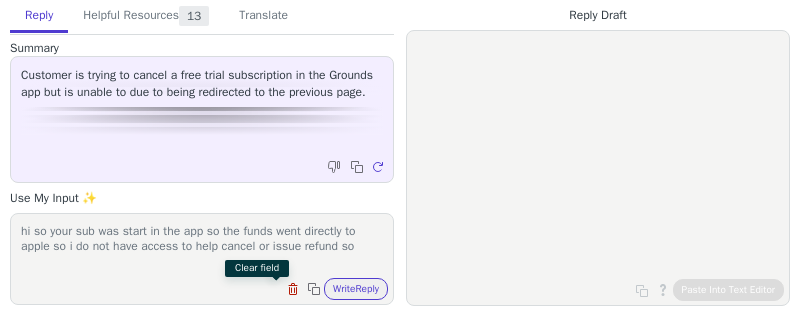 type on "hi so your sub was start in the app so the funds went directly to apple so i do not have access to help cancel or issue refund so" 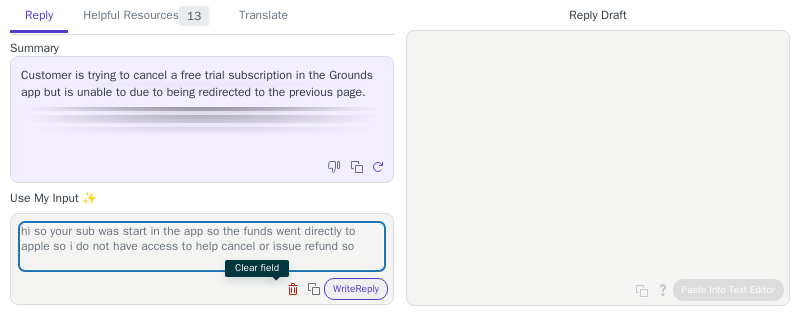 click at bounding box center [295, 291] 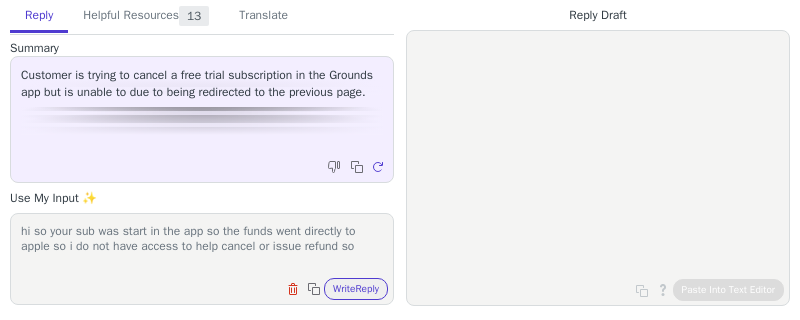 click on "hi so your sub was start in the app so the funds went directly to apple so i do not have access to help cancel or issue refund so Clear field Copy to clipboard Write  Reply" at bounding box center [202, 259] 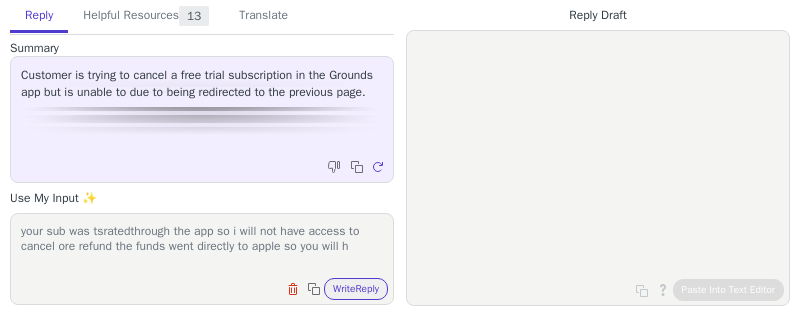 scroll, scrollTop: 0, scrollLeft: 0, axis: both 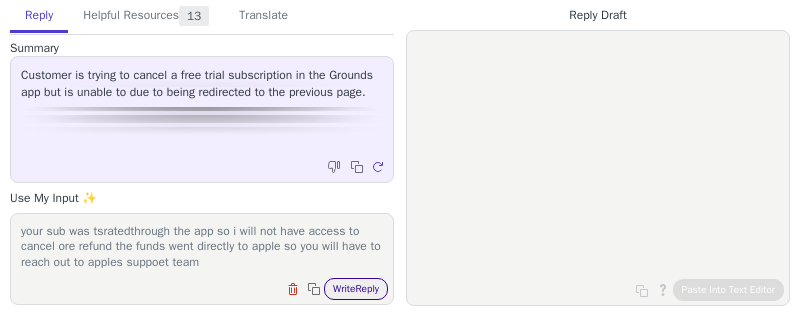 type on "your sub was tsratedthrough the app so i will not have access to cancel ore refund the funds went directly to apple so you will have to reach out to apples suppoet team" 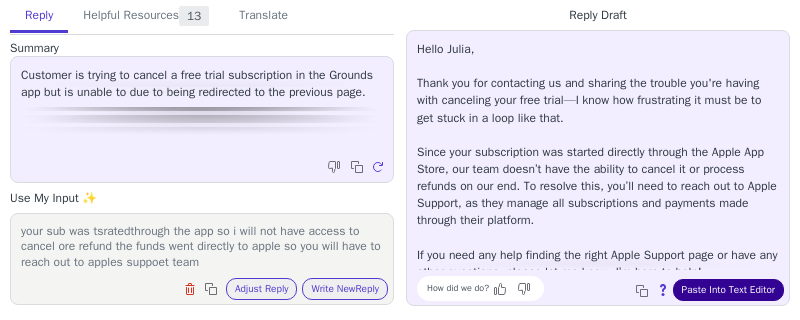 click on "Paste Into Text Editor" at bounding box center [728, 290] 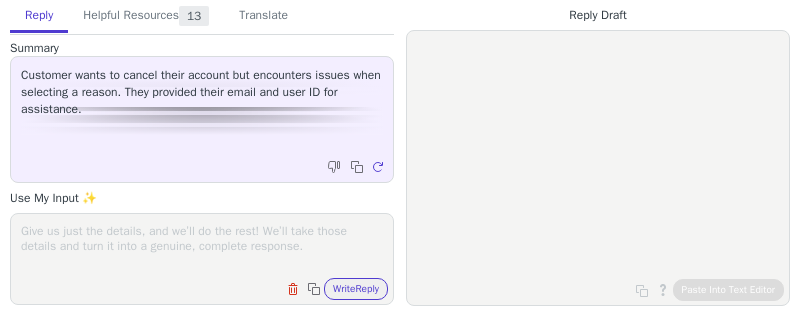 scroll, scrollTop: 0, scrollLeft: 0, axis: both 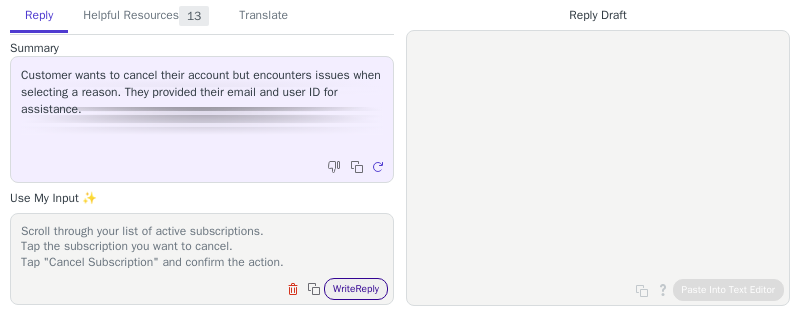 type on "To cancel an Apple subscription, you can follow these steps:
Open the Settings app on your device.
Tap your name at the top of the screen.
Select "Subscriptions."
Scroll through your list of active subscriptions.
Tap the subscription you want to cancel.
Tap "Cancel Subscription" and confirm the action." 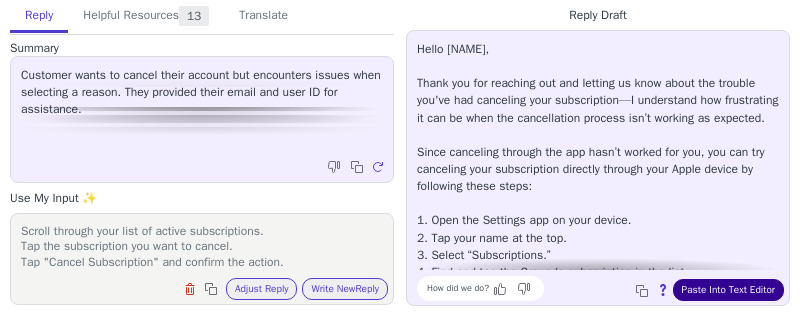 click on "Paste Into Text Editor" at bounding box center [728, 290] 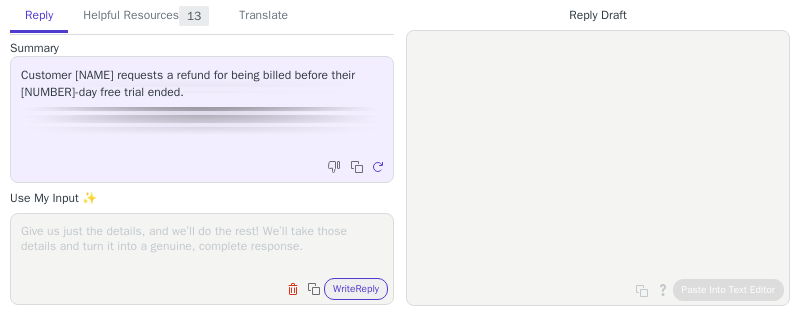 scroll, scrollTop: 0, scrollLeft: 0, axis: both 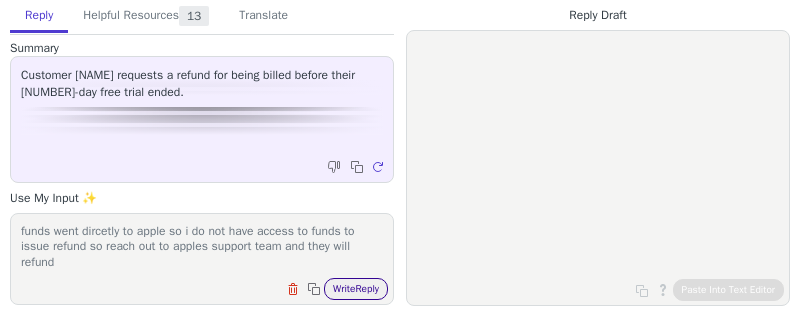 type on "funds went dircetly to apple so i do not have access to funds to issue refund so reach out to apples support team and they will refund" 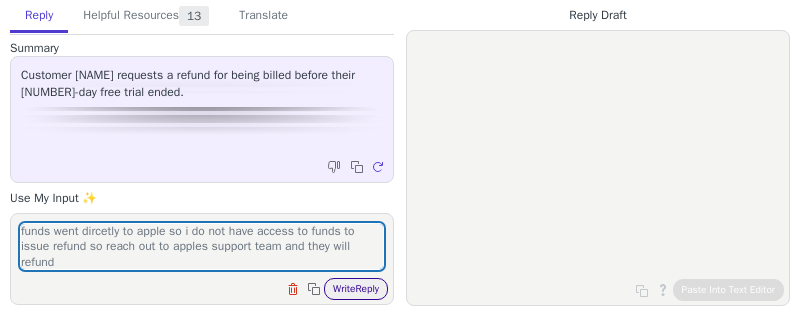 click on "Write  Reply" at bounding box center [356, 289] 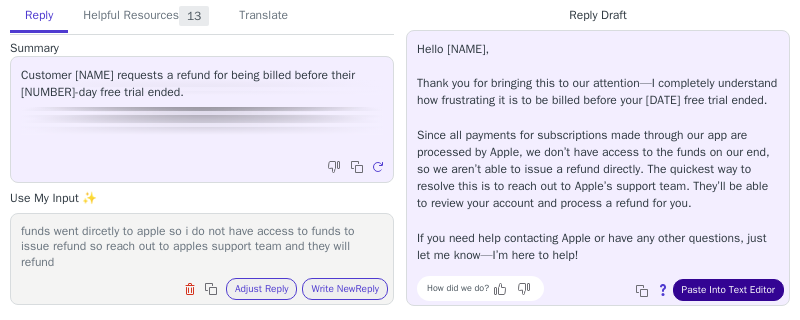click on "Paste Into Text Editor" at bounding box center (728, 290) 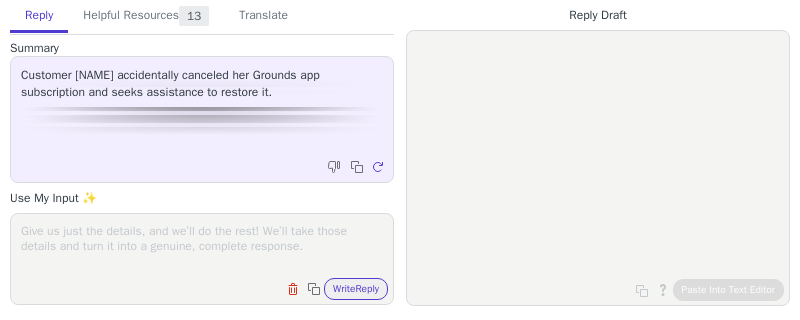 scroll, scrollTop: 0, scrollLeft: 0, axis: both 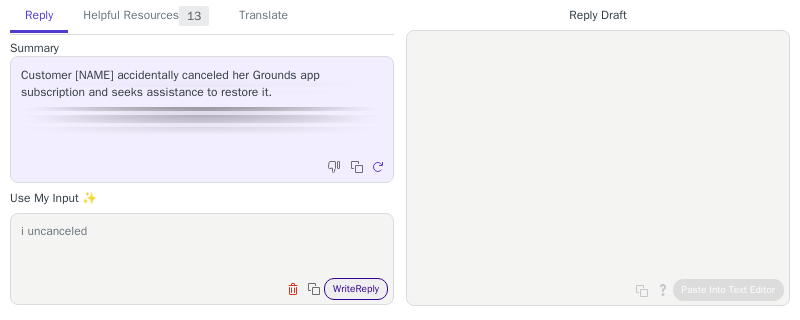 type on "i uncanceled" 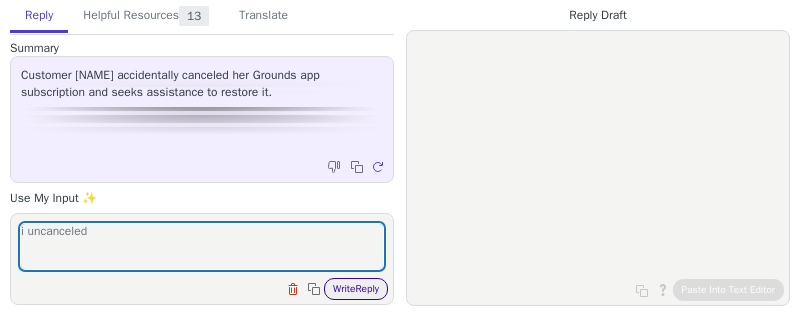 click on "Write  Reply" at bounding box center [356, 289] 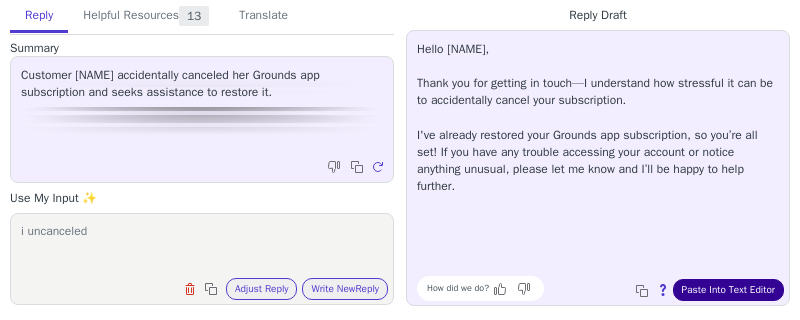 click on "Paste Into Text Editor" at bounding box center [728, 290] 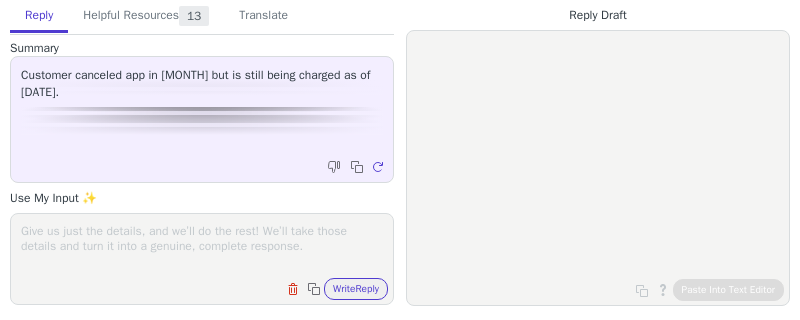 scroll, scrollTop: 0, scrollLeft: 0, axis: both 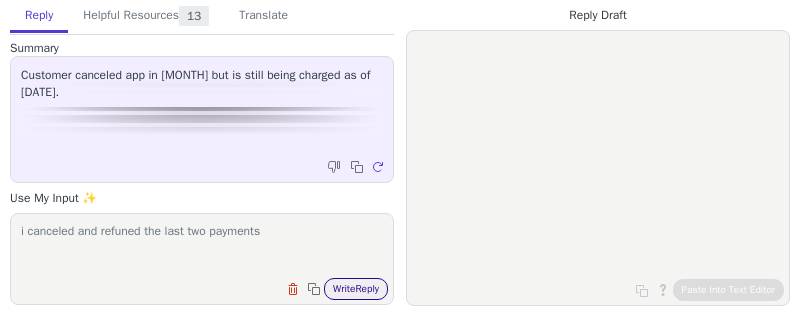 type on "i canceled and refuned the last two payments" 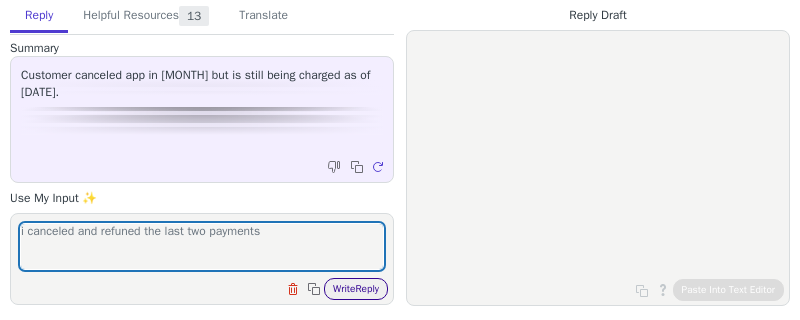 click on "Write  Reply" at bounding box center [356, 289] 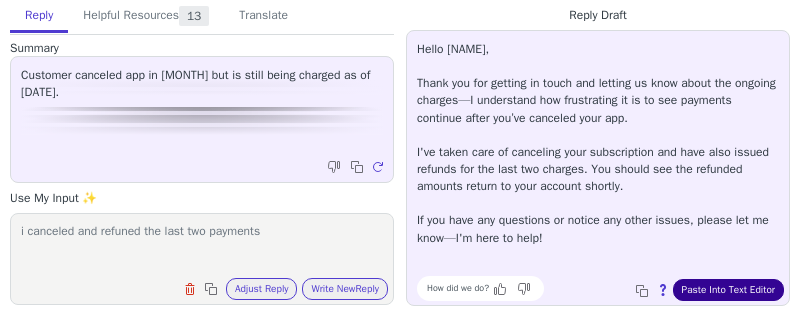 click on "Paste Into Text Editor" at bounding box center (728, 290) 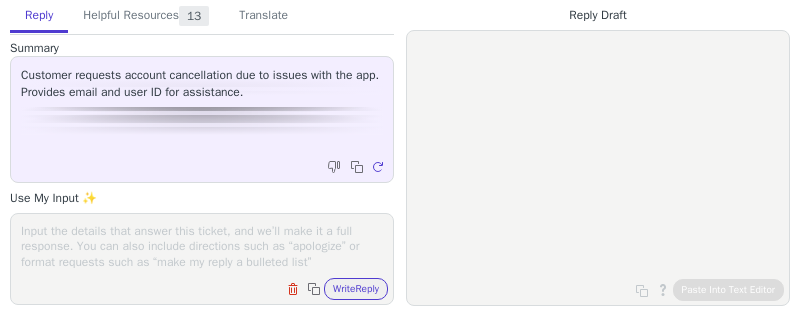 scroll, scrollTop: 0, scrollLeft: 0, axis: both 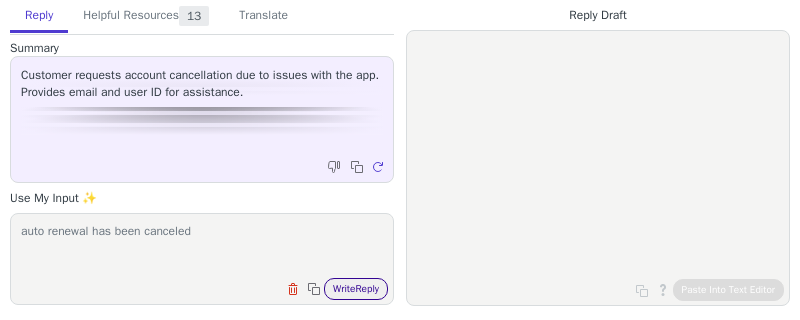 type on "auto renewal has been canceled" 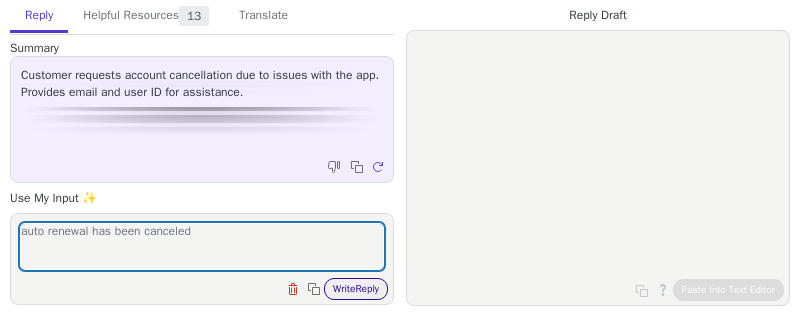 click on "Write  Reply" at bounding box center (356, 289) 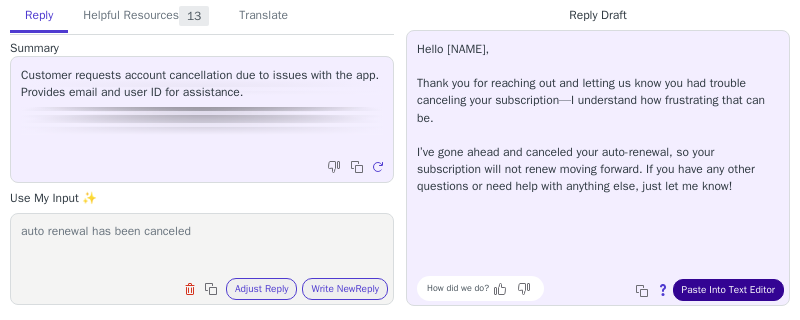 click on "Paste Into Text Editor" at bounding box center (728, 290) 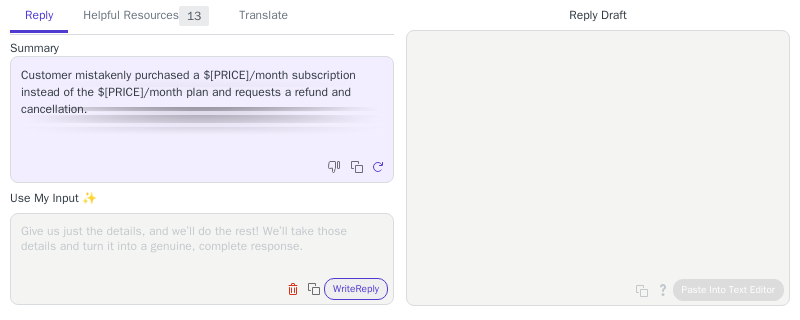 scroll, scrollTop: 0, scrollLeft: 0, axis: both 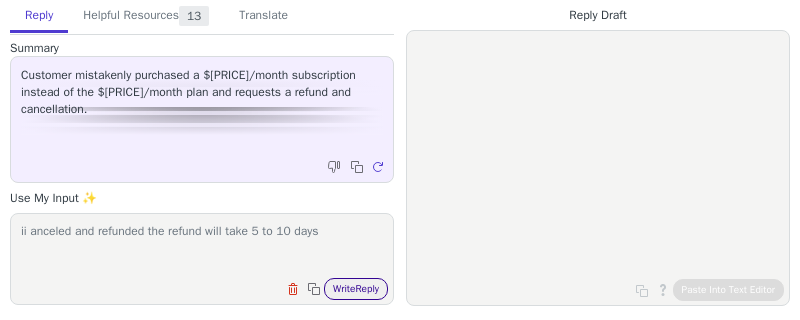 type on "ii anceled and refunded the refund will take 5 to 10 days" 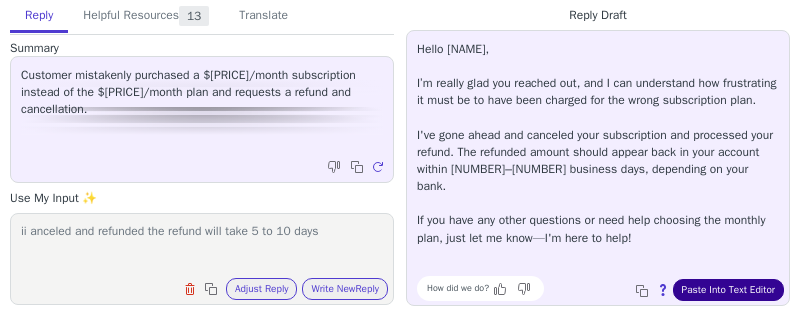 click on "Paste Into Text Editor" at bounding box center [728, 290] 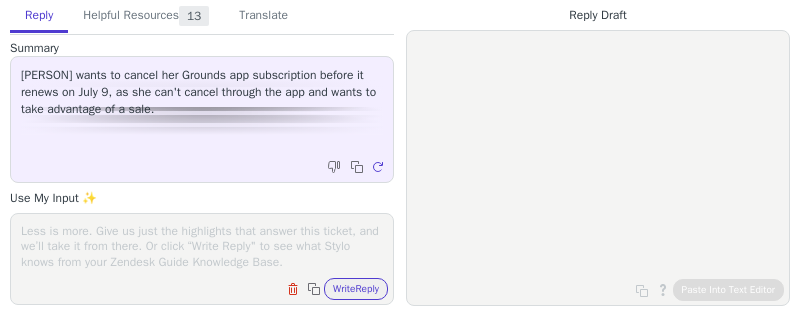 scroll, scrollTop: 0, scrollLeft: 0, axis: both 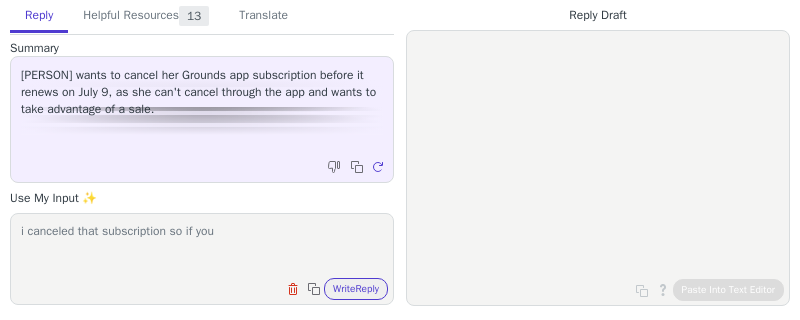 click on "i canceled that subscription so if you" at bounding box center [202, 246] 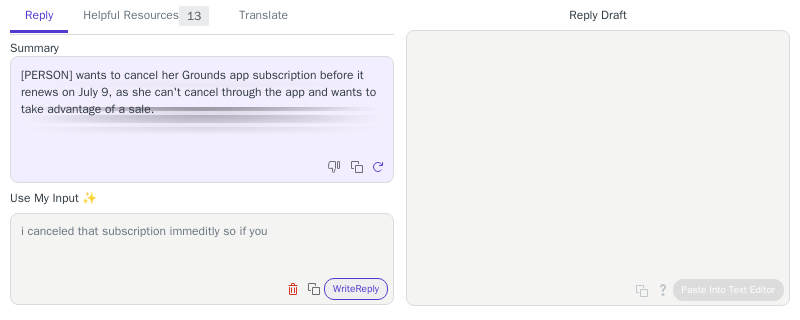 click on "i canceled that subscription immeditly so if you" at bounding box center [202, 246] 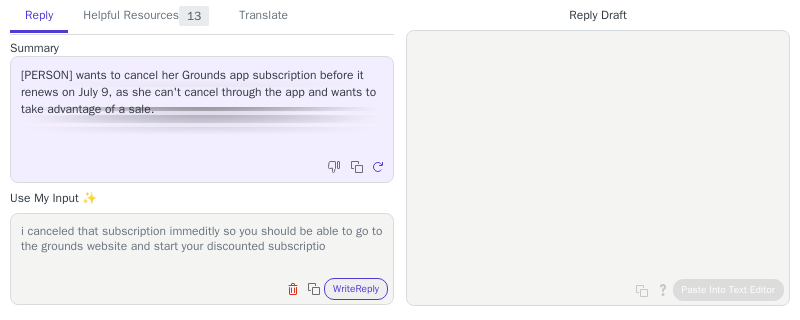 scroll, scrollTop: 0, scrollLeft: 0, axis: both 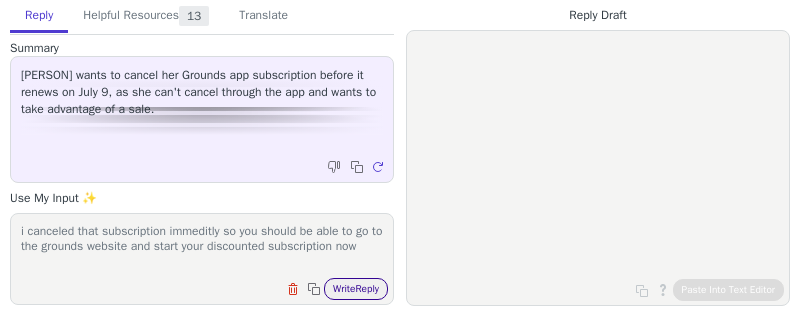 type on "i canceled that subscription immeditly so you should be able to go to the grounds website and start your discounted subscription now" 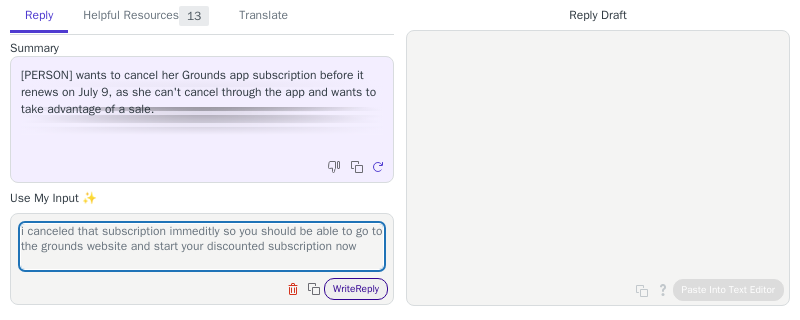 click on "Write  Reply" at bounding box center [356, 289] 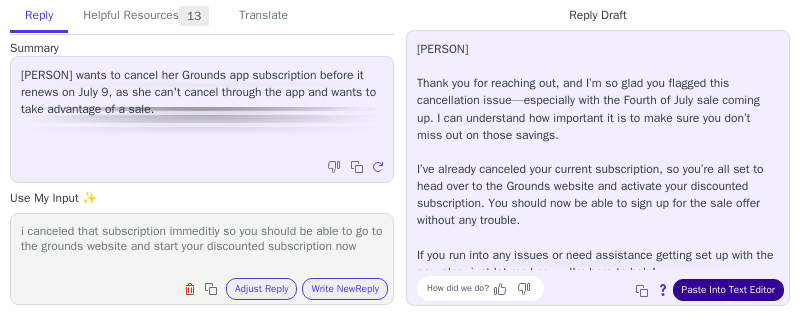 click on "Paste Into Text Editor" at bounding box center (728, 290) 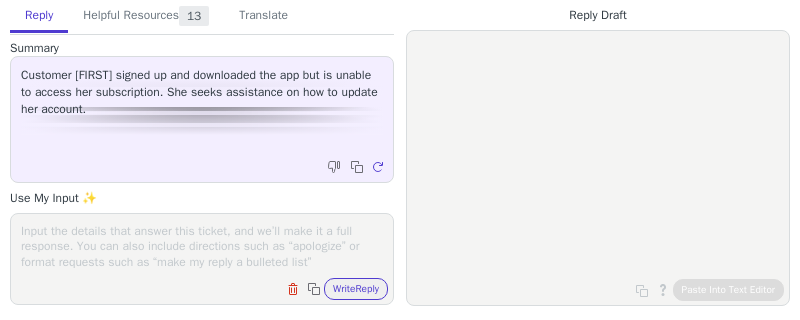 scroll, scrollTop: 0, scrollLeft: 0, axis: both 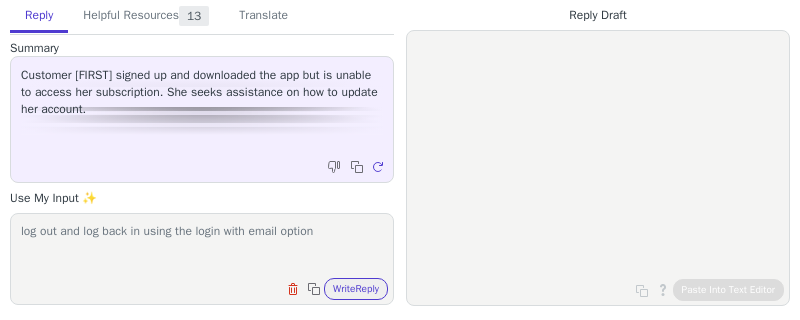 click on "log out and log back in using the login with email option" at bounding box center (202, 246) 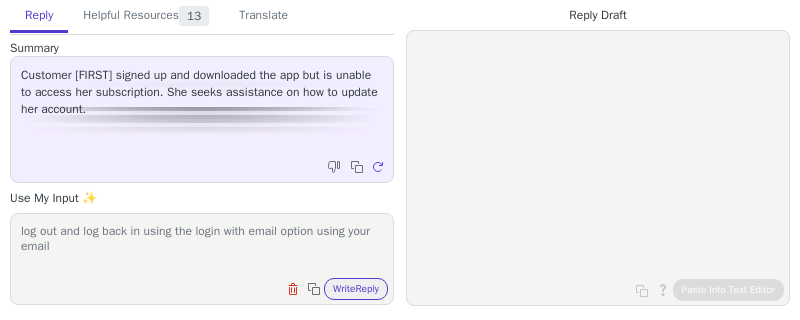paste on "worththewait1978@[EXAMPLE.COM]" 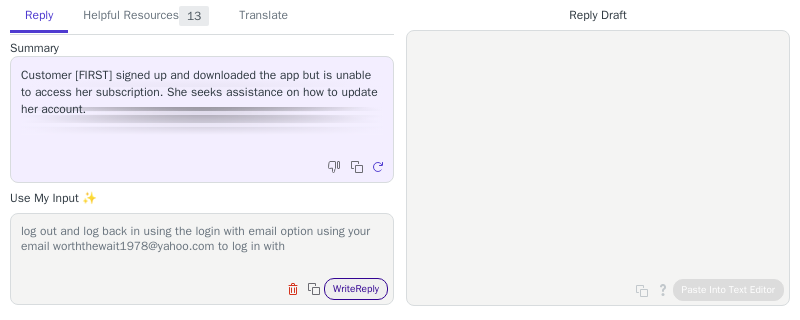 type on "log out and log back in using the login with email option using your email worththewait1978@yahoo.com to log in with" 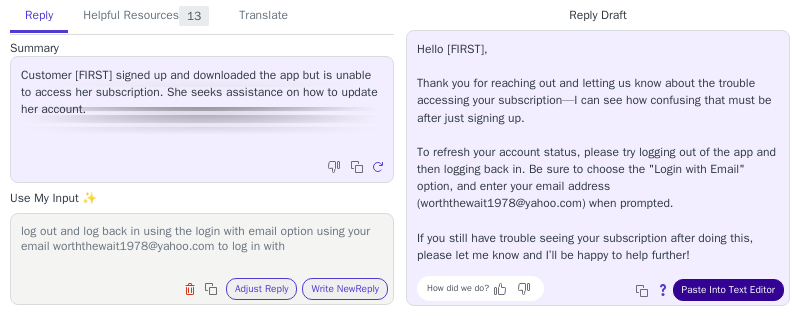 click on "Paste Into Text Editor" at bounding box center (728, 290) 